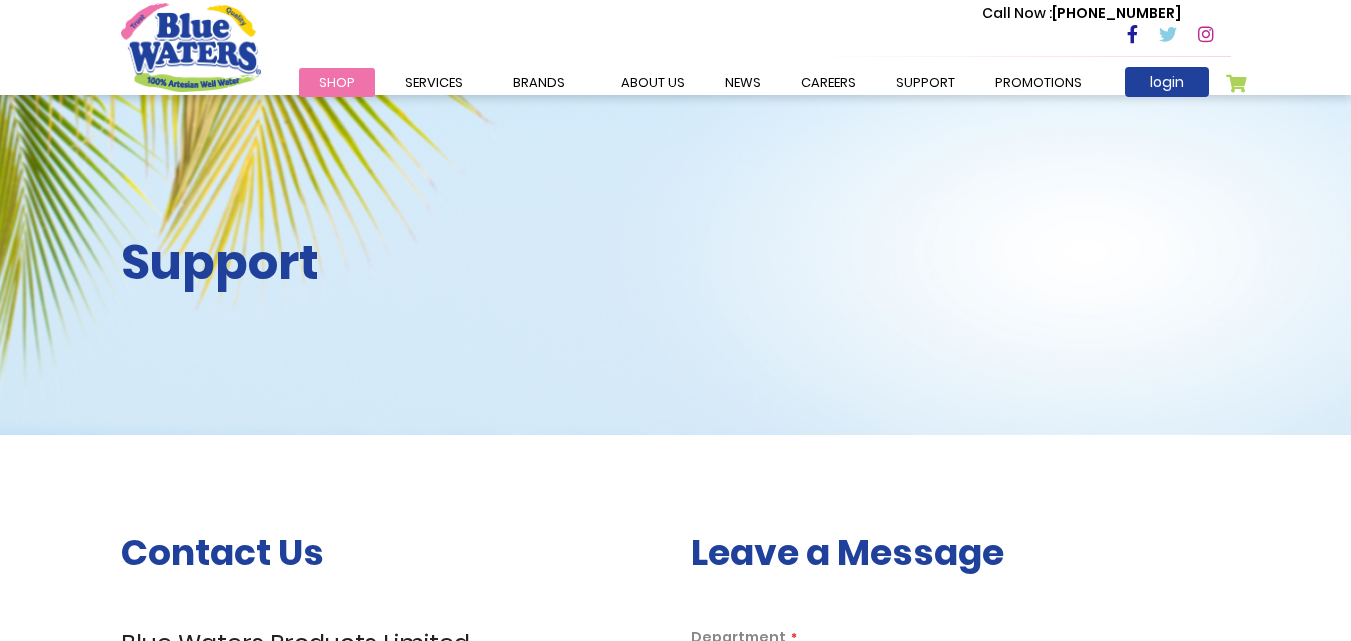 select on "**" 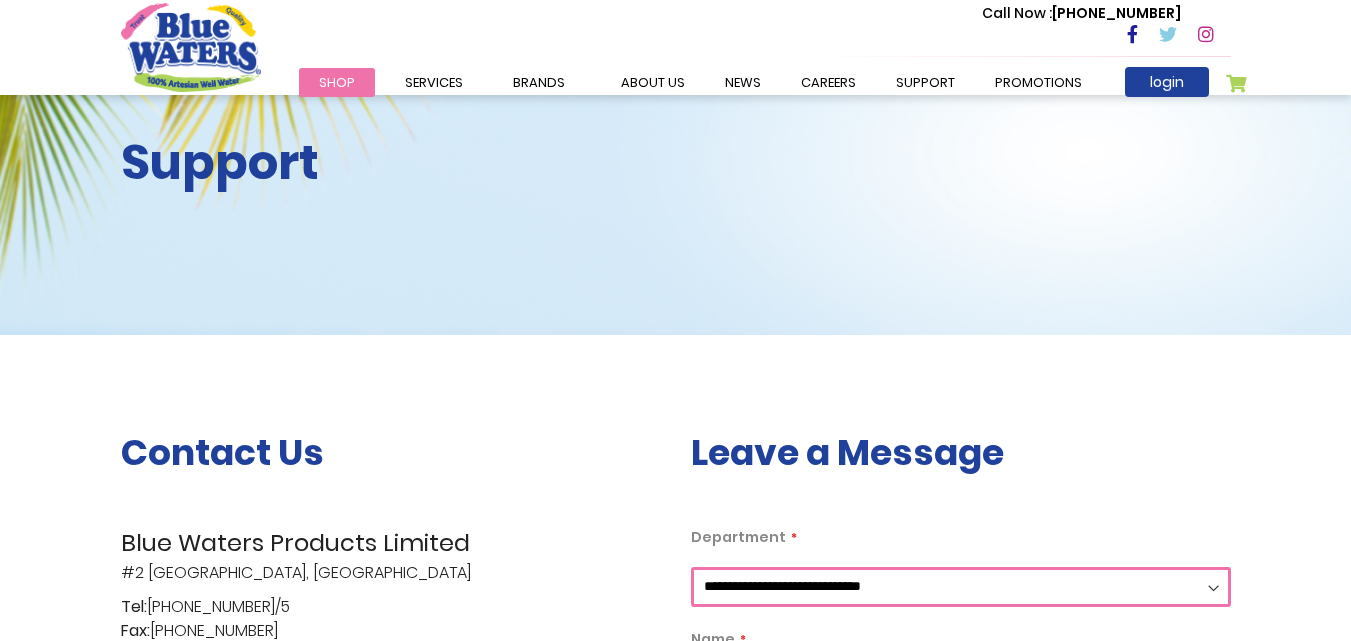 scroll, scrollTop: 0, scrollLeft: 0, axis: both 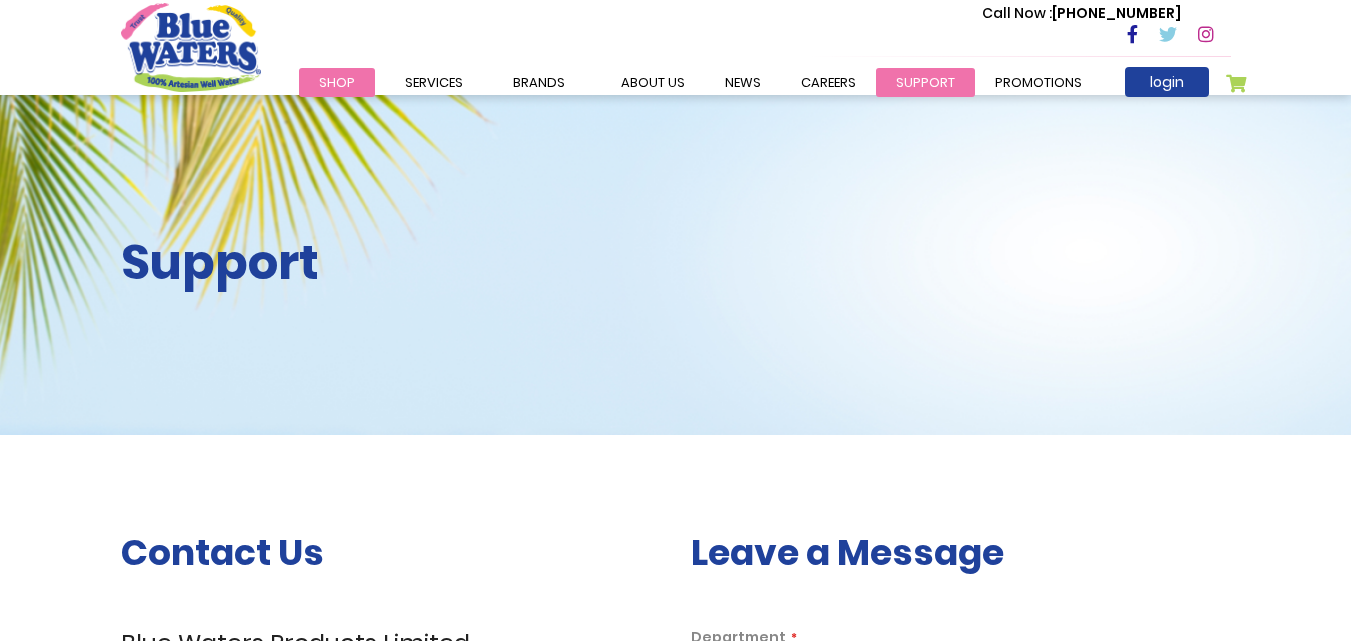 click on "support" at bounding box center [925, 82] 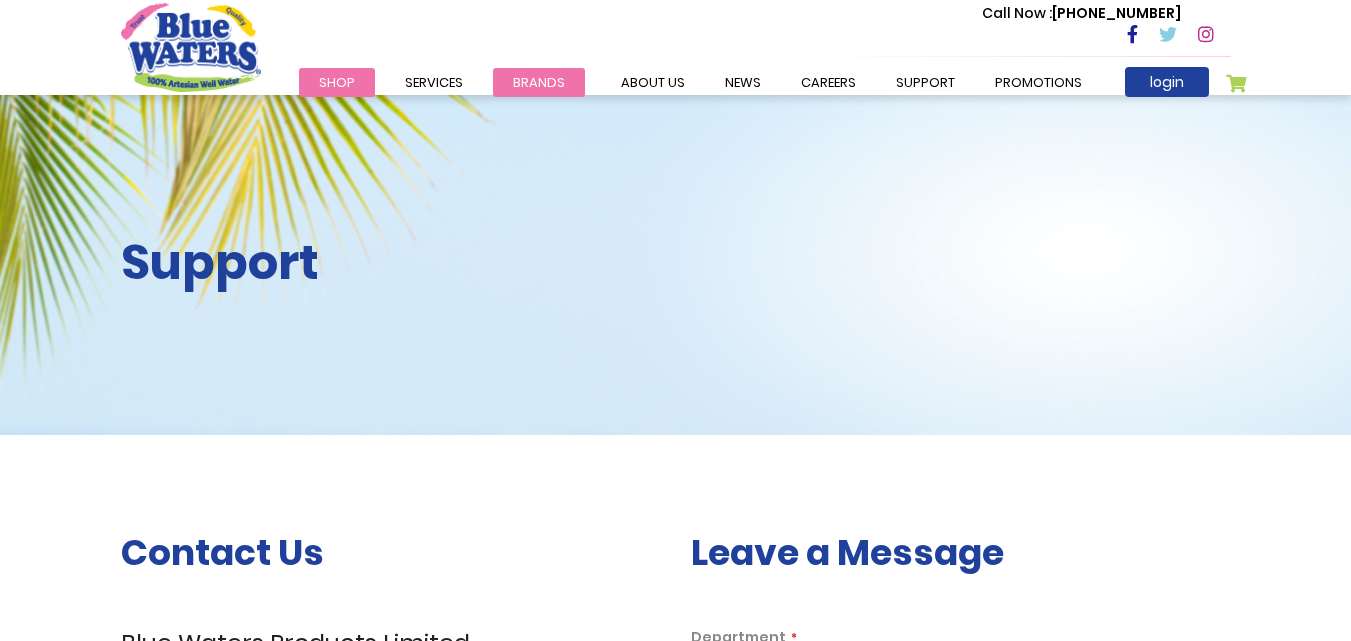 scroll, scrollTop: 0, scrollLeft: 0, axis: both 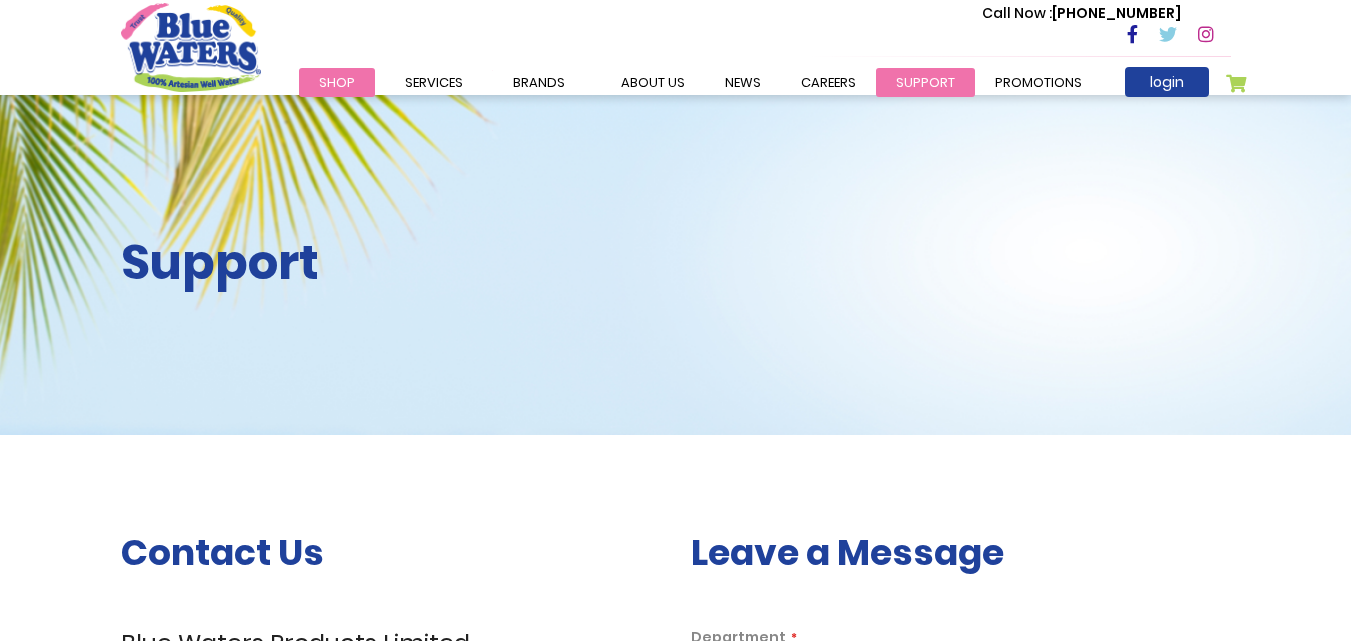 click on "support" at bounding box center [925, 82] 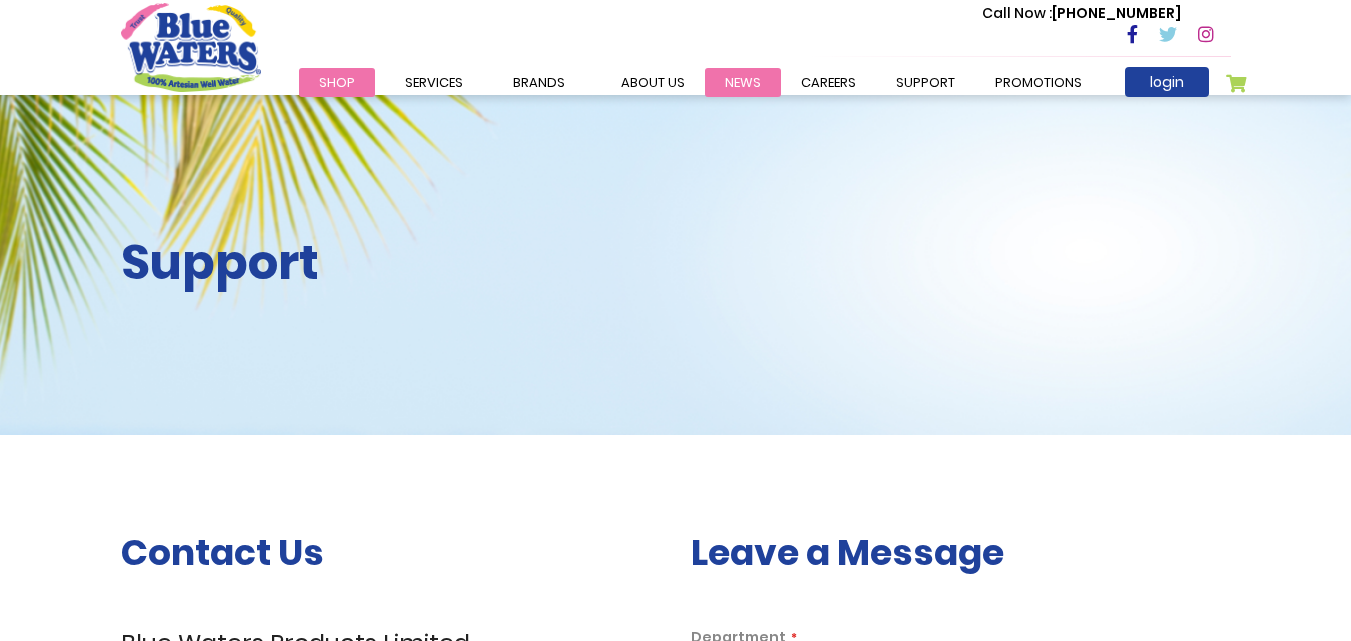 scroll, scrollTop: 0, scrollLeft: 0, axis: both 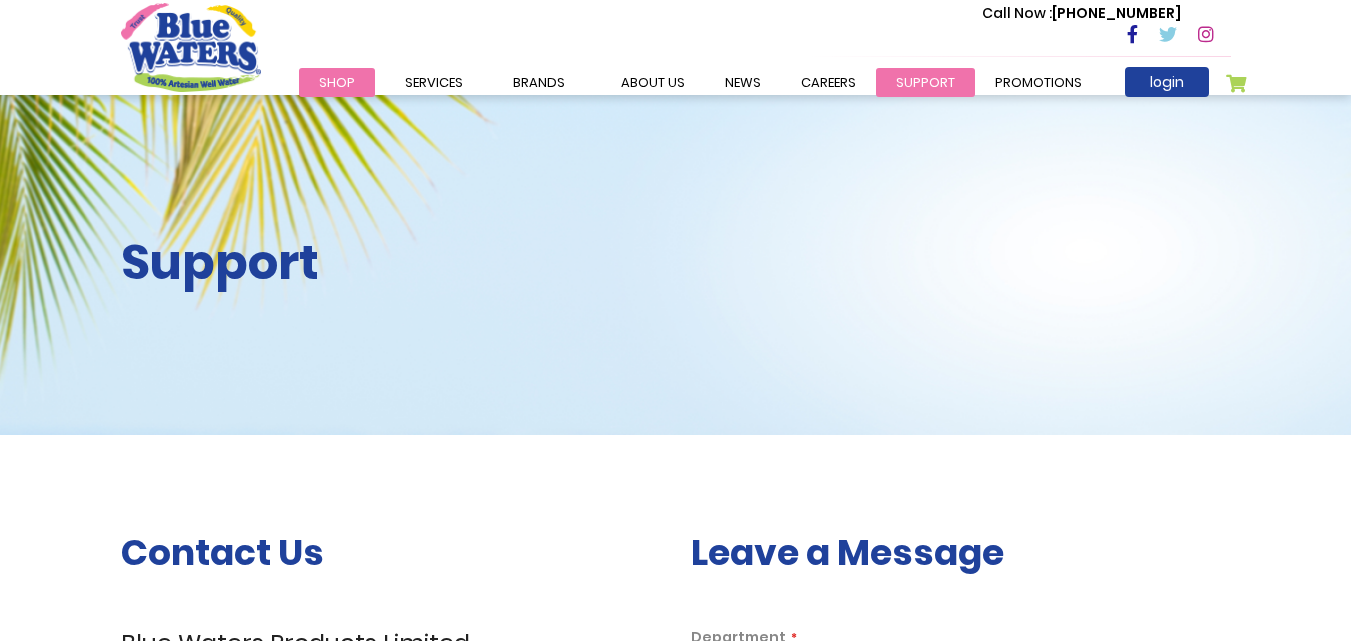 click on "support" at bounding box center [925, 82] 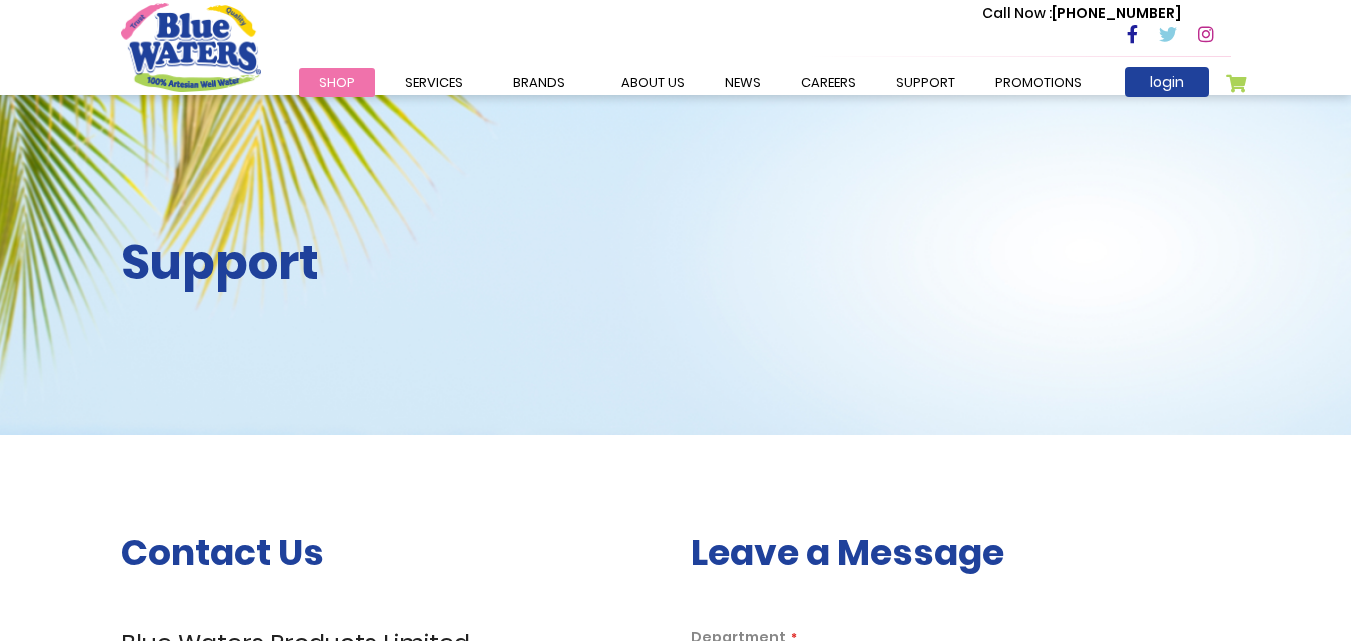 scroll, scrollTop: 0, scrollLeft: 0, axis: both 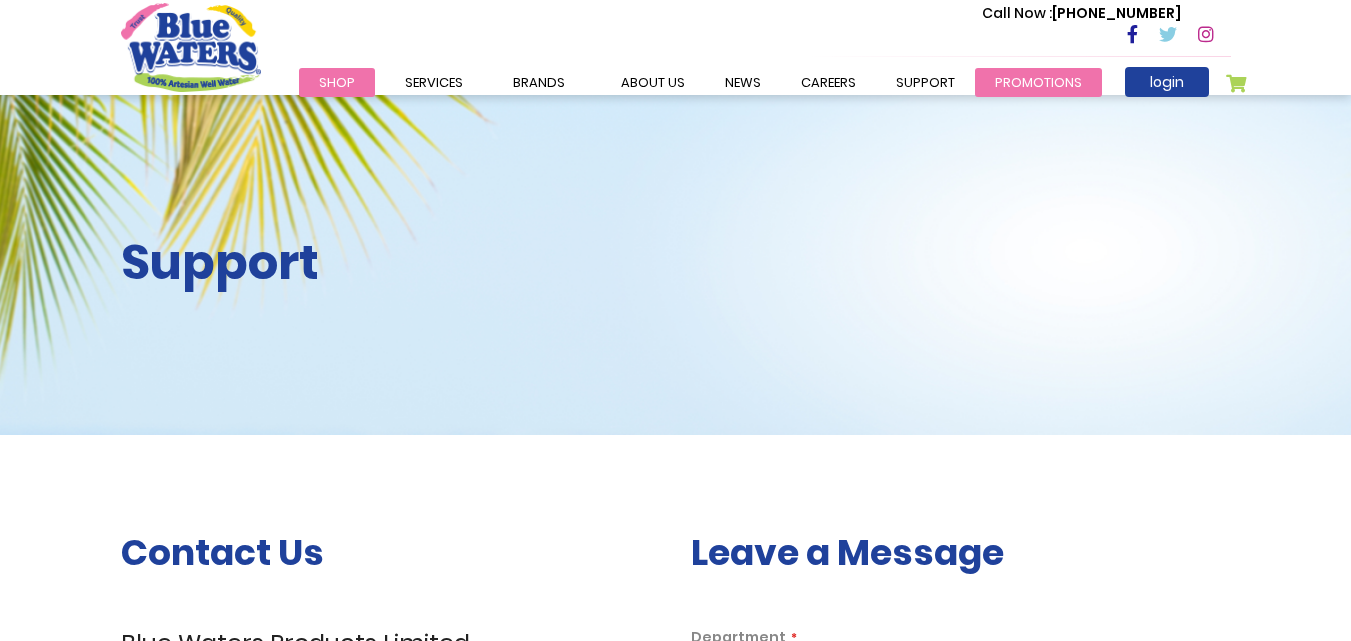 click on "Promotions" at bounding box center [1038, 82] 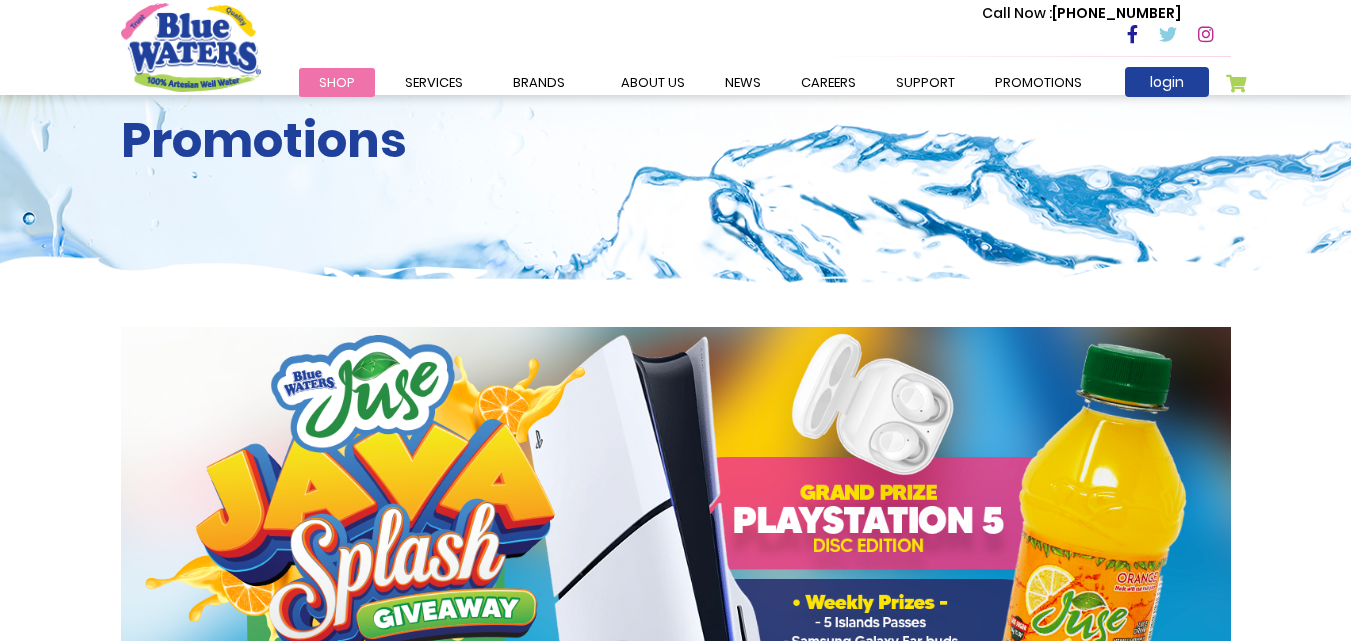 scroll, scrollTop: 0, scrollLeft: 0, axis: both 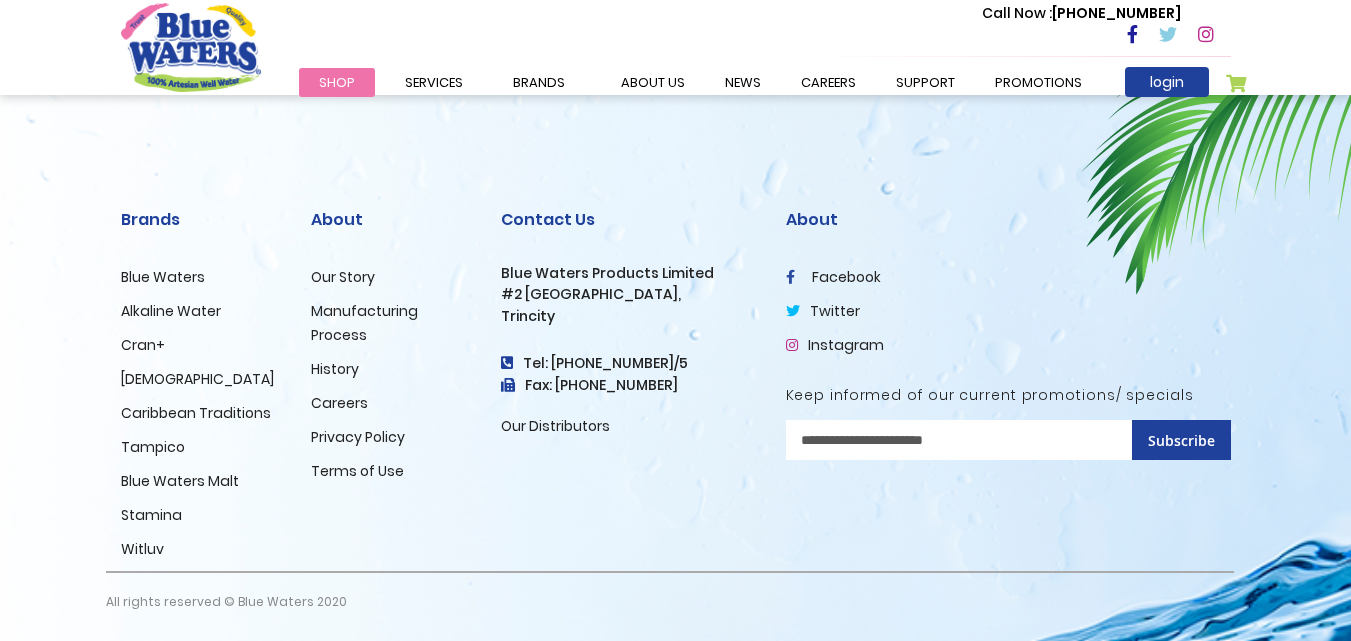 drag, startPoint x: 1365, startPoint y: 70, endPoint x: 1324, endPoint y: 539, distance: 470.7887 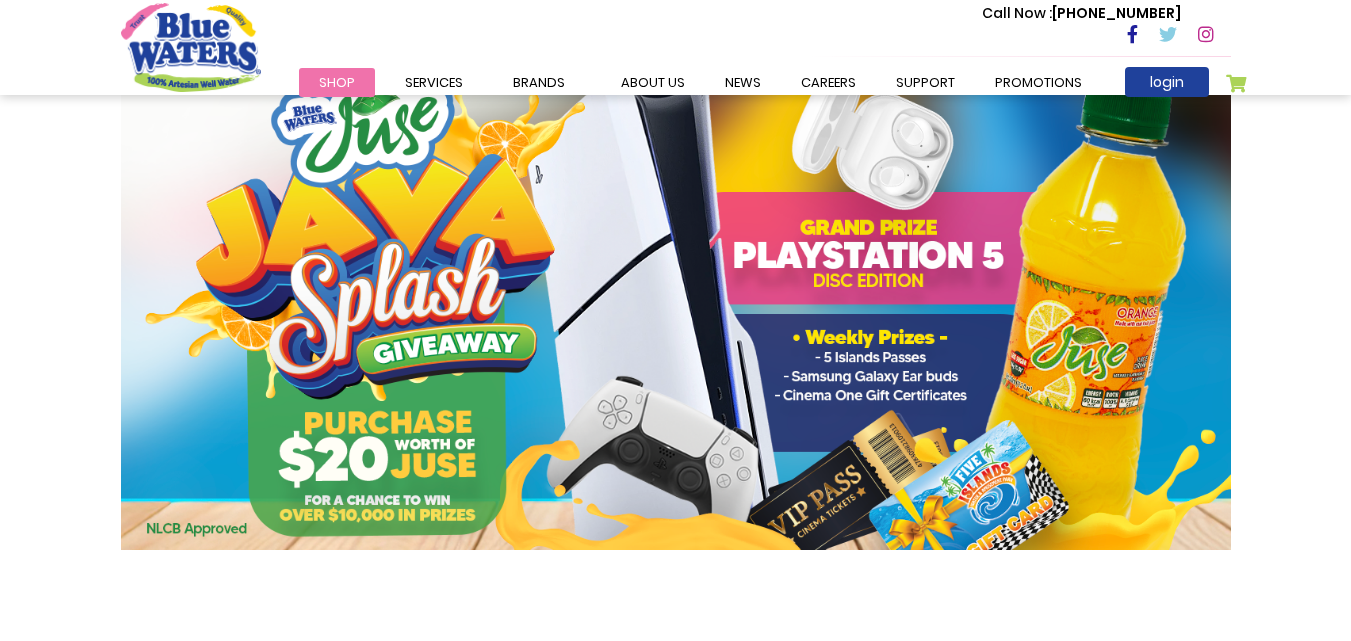 scroll, scrollTop: 260, scrollLeft: 0, axis: vertical 